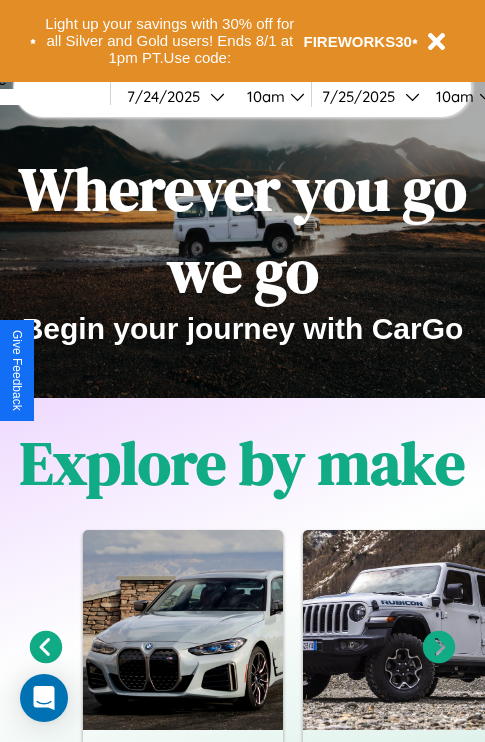 scroll, scrollTop: 308, scrollLeft: 0, axis: vertical 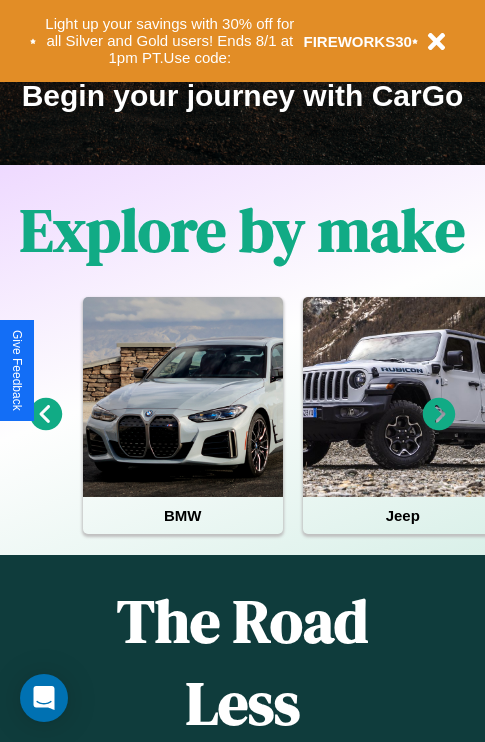 click 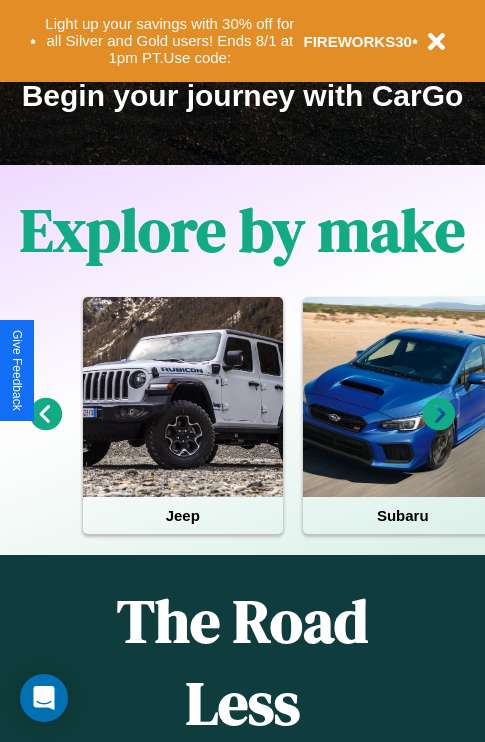 click 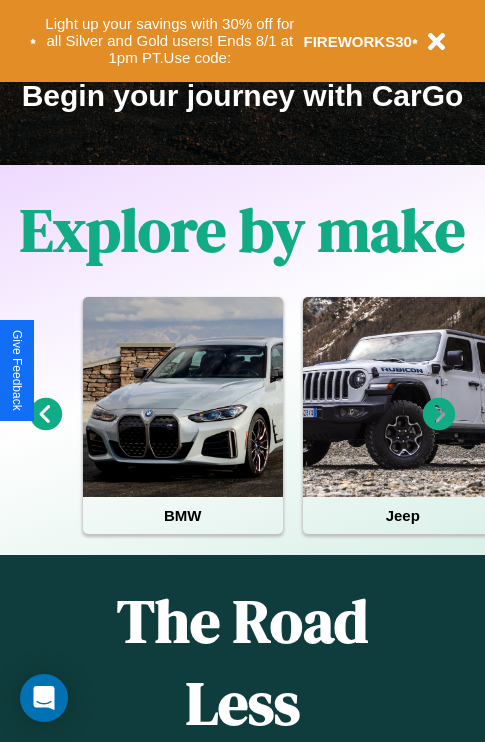 click 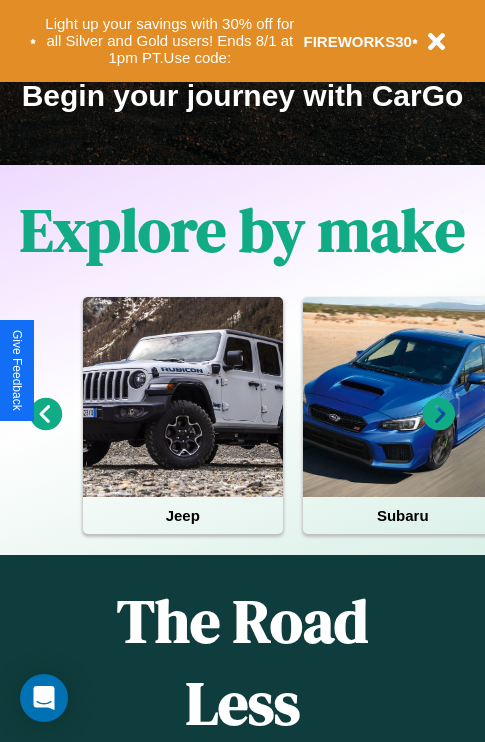 click 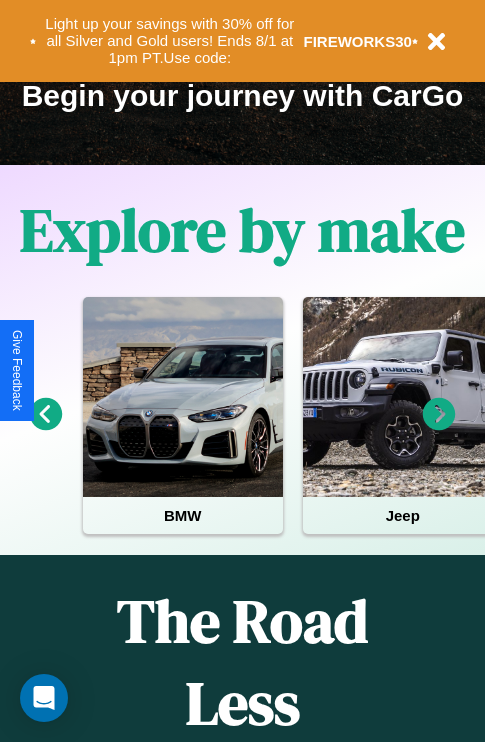 scroll, scrollTop: 2423, scrollLeft: 0, axis: vertical 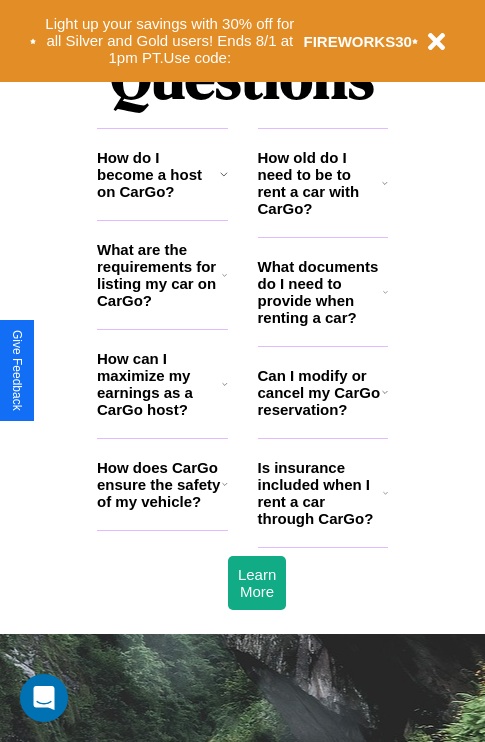 click 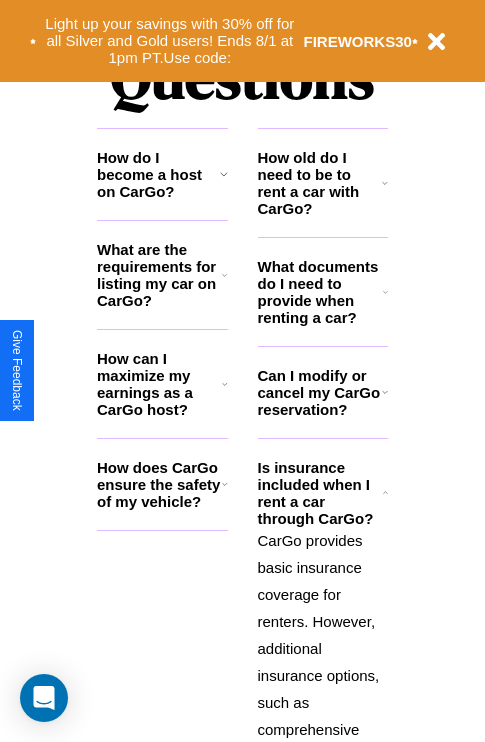 click on "How do I become a host on CarGo?" at bounding box center [158, 174] 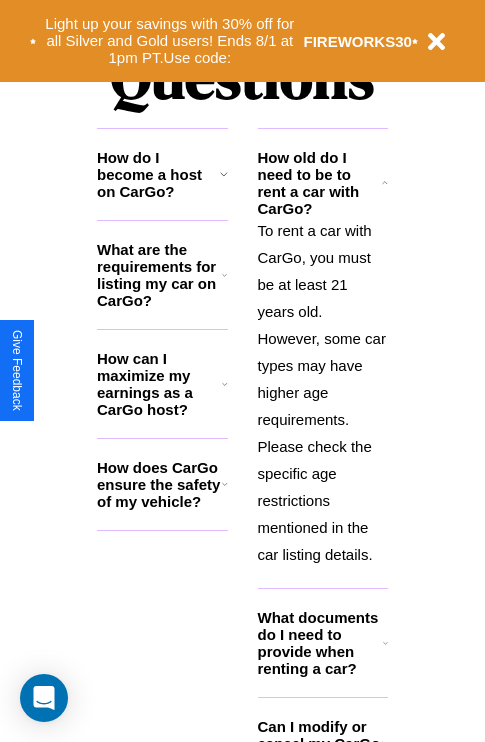 click on "How does CarGo ensure the safety of my vehicle?" at bounding box center [159, 484] 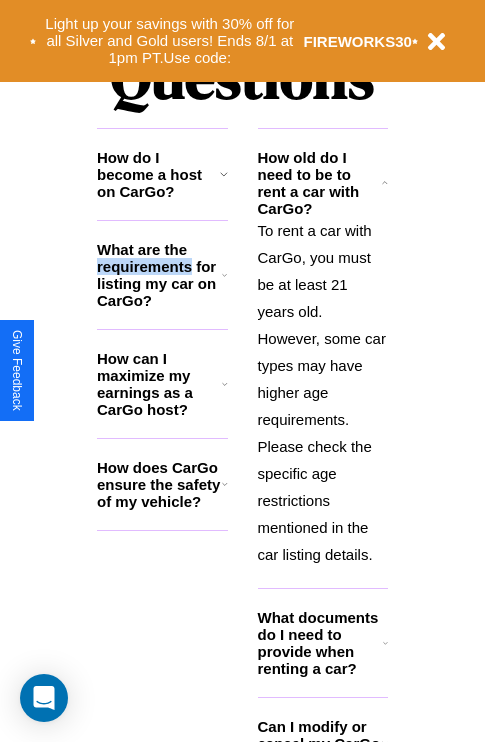 click on "What are the requirements for listing my car on CarGo?" at bounding box center (159, 275) 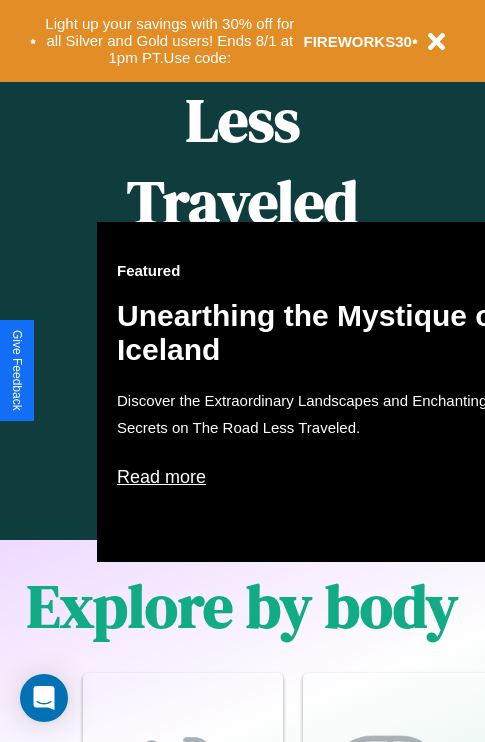 scroll, scrollTop: 817, scrollLeft: 0, axis: vertical 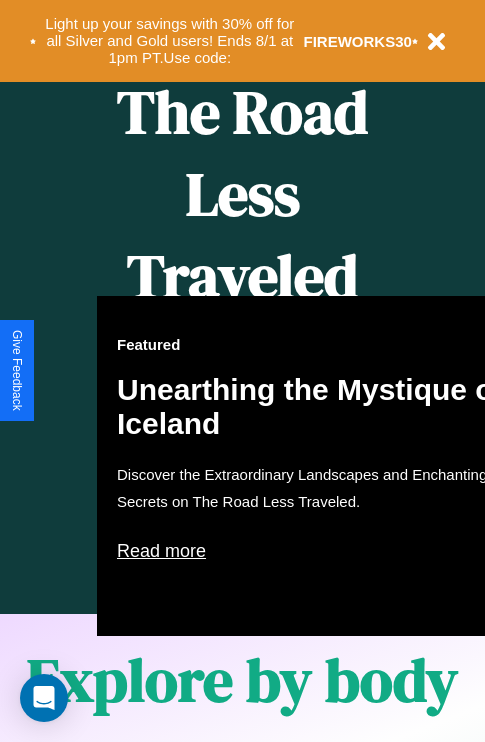 click on "Featured Unearthing the Mystique of Iceland Discover the Extraordinary Landscapes and Enchanting Secrets on The Road Less Traveled. Read more" at bounding box center (317, 466) 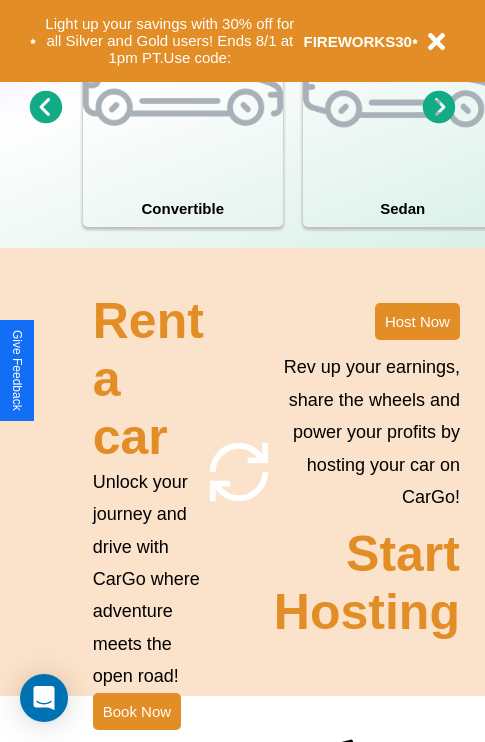 scroll, scrollTop: 817, scrollLeft: 0, axis: vertical 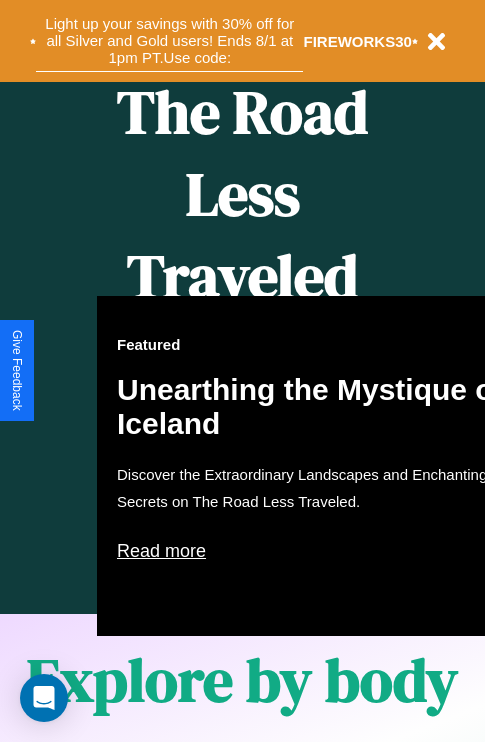 click on "Light up your savings with 30% off for all Silver and Gold users! Ends 8/1 at 1pm PT.  Use code:" at bounding box center [169, 41] 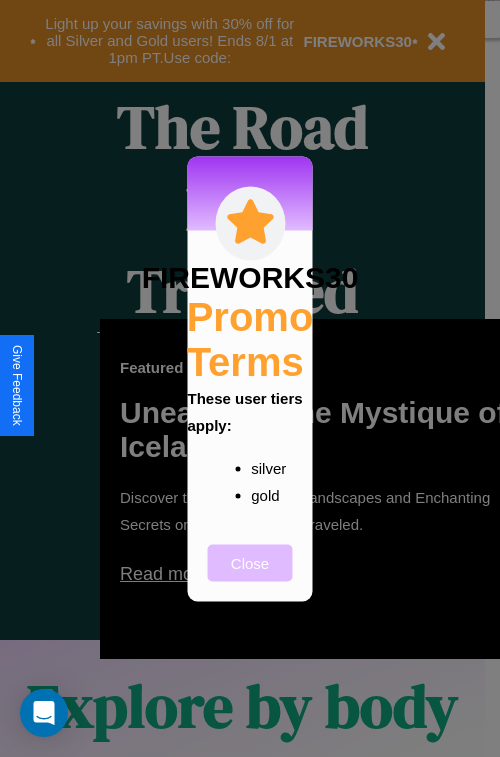 click on "Close" at bounding box center (250, 562) 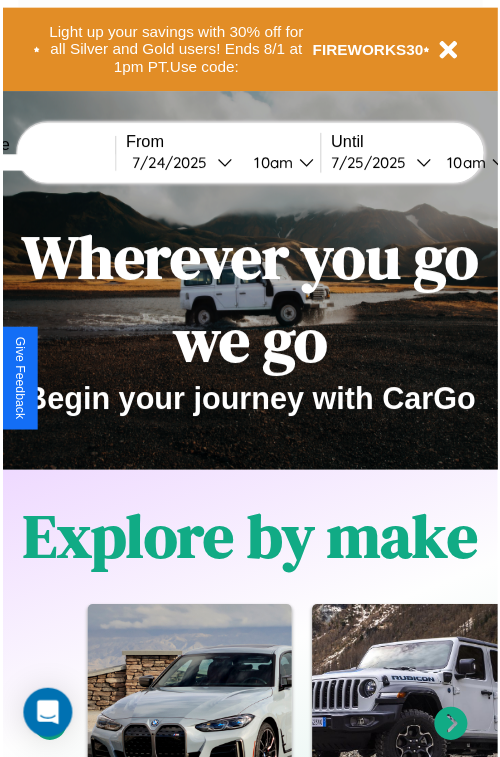 scroll, scrollTop: 0, scrollLeft: 0, axis: both 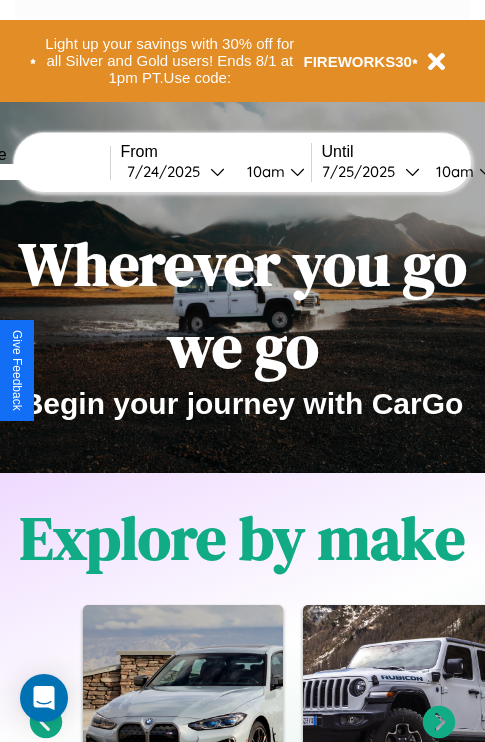 click at bounding box center (35, 172) 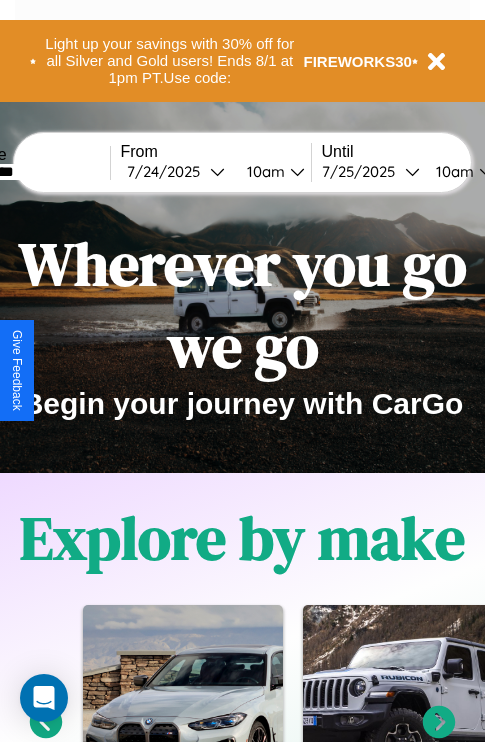 type on "*********" 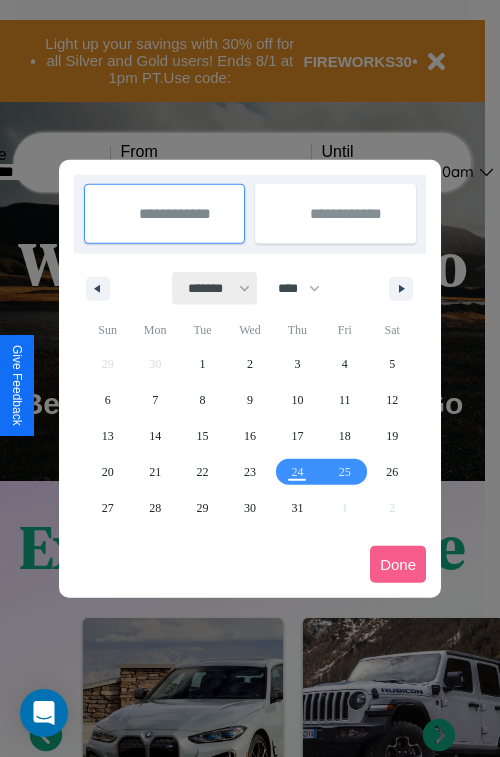 click on "******* ******** ***** ***** *** **** **** ****** ********* ******* ******** ********" at bounding box center (215, 288) 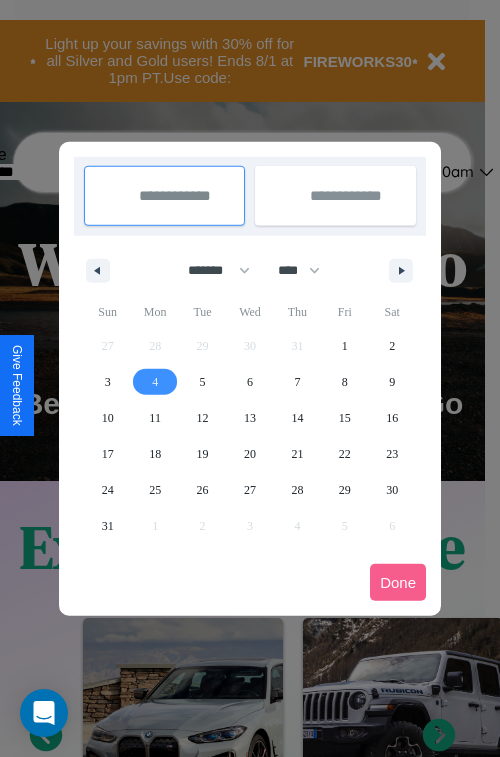 click on "4" at bounding box center [155, 382] 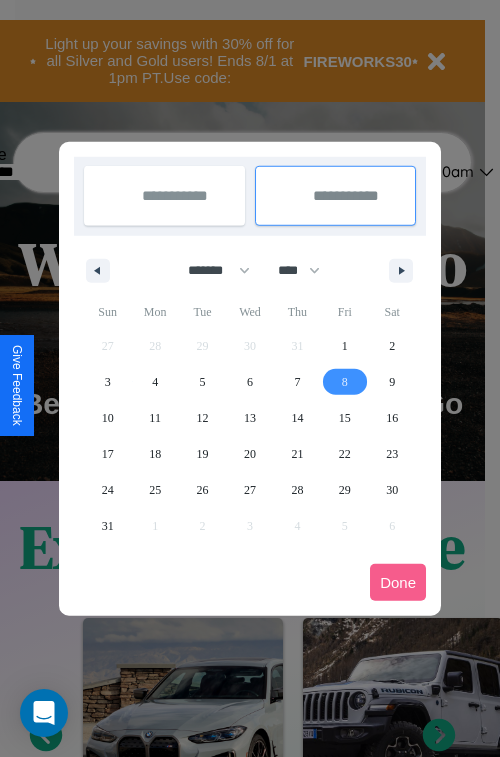 click on "8" at bounding box center (345, 382) 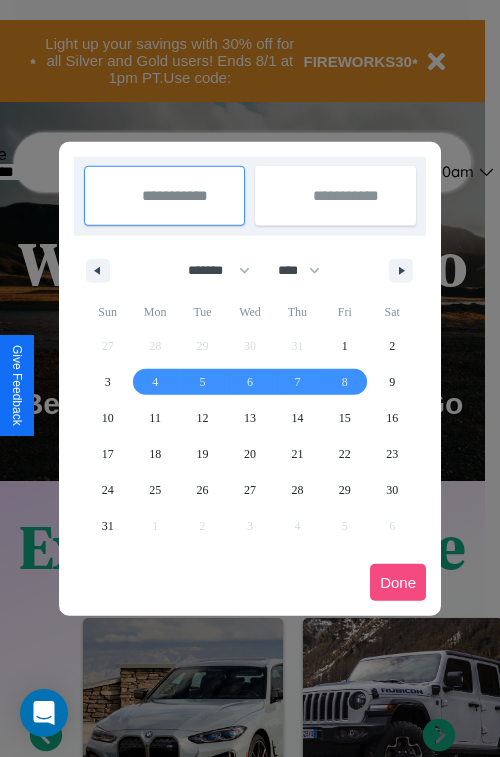 click on "Done" at bounding box center (398, 582) 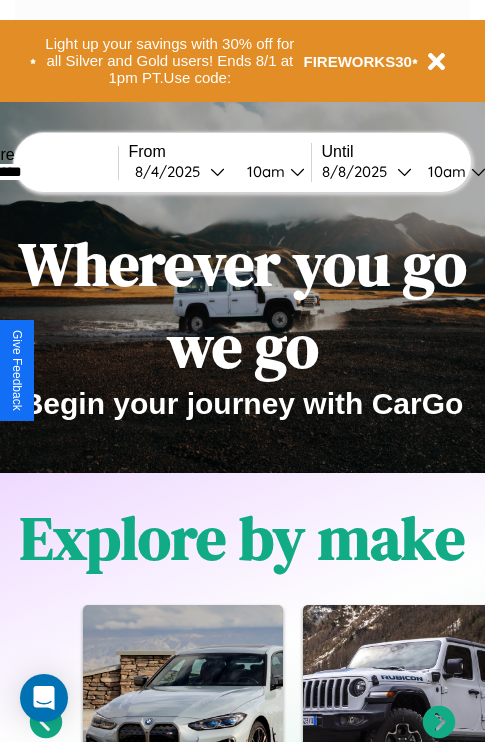 click on "10am" at bounding box center (263, 171) 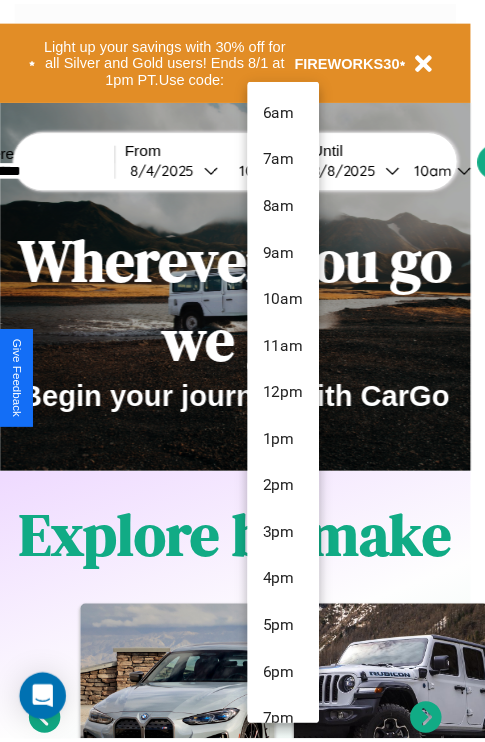 scroll, scrollTop: 211, scrollLeft: 0, axis: vertical 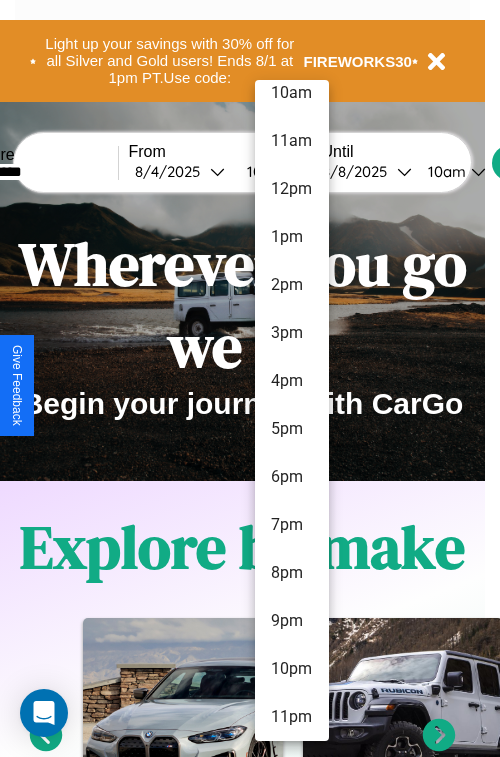 click on "11pm" at bounding box center (292, 717) 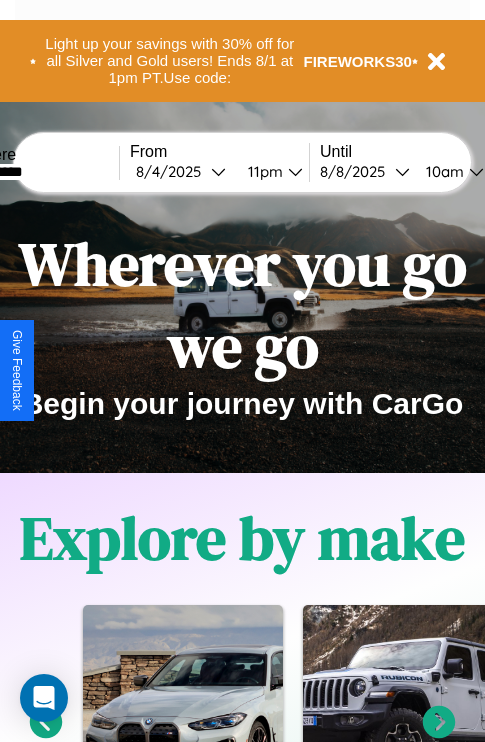 scroll, scrollTop: 0, scrollLeft: 67, axis: horizontal 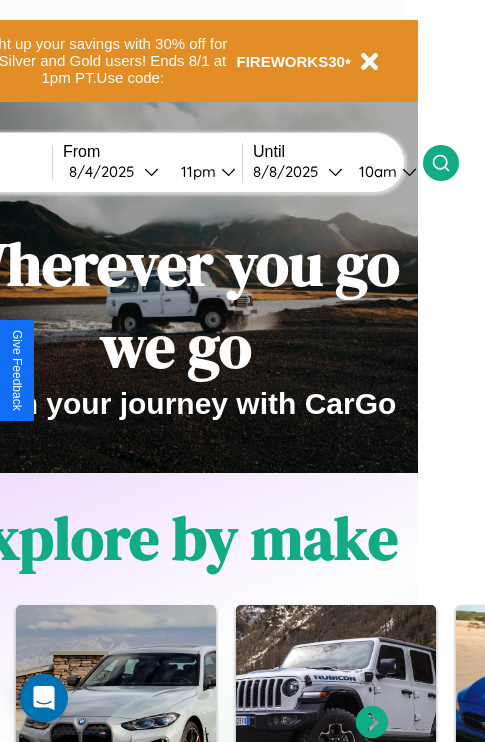 click 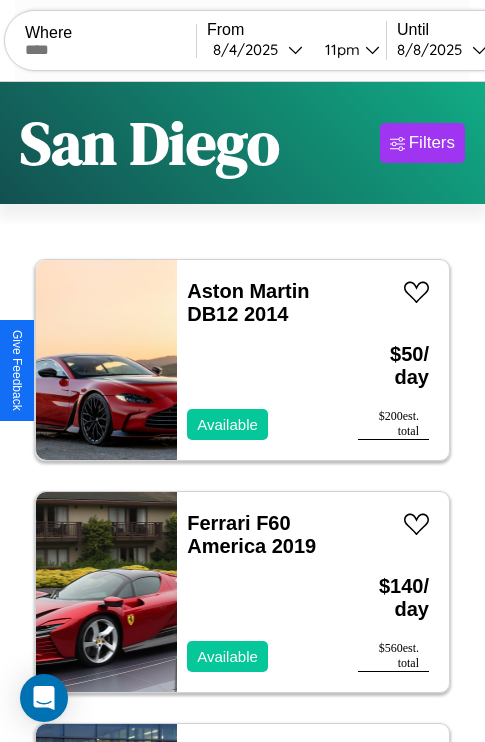 scroll, scrollTop: 79, scrollLeft: 0, axis: vertical 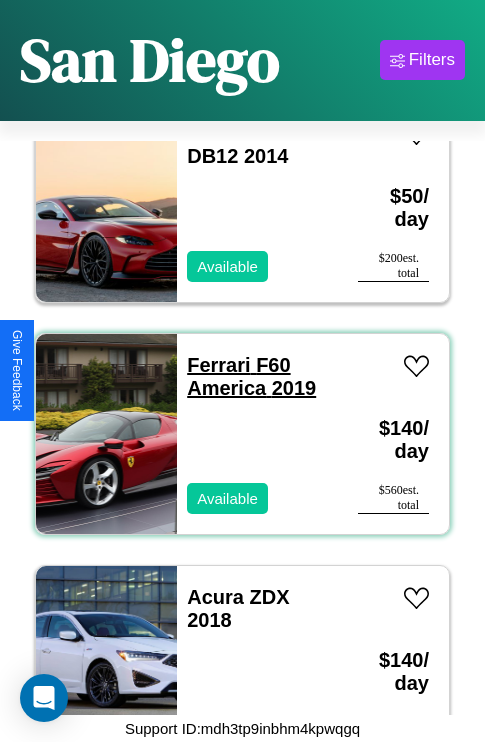 click on "Ferrari   F60 America   2019" at bounding box center (251, 376) 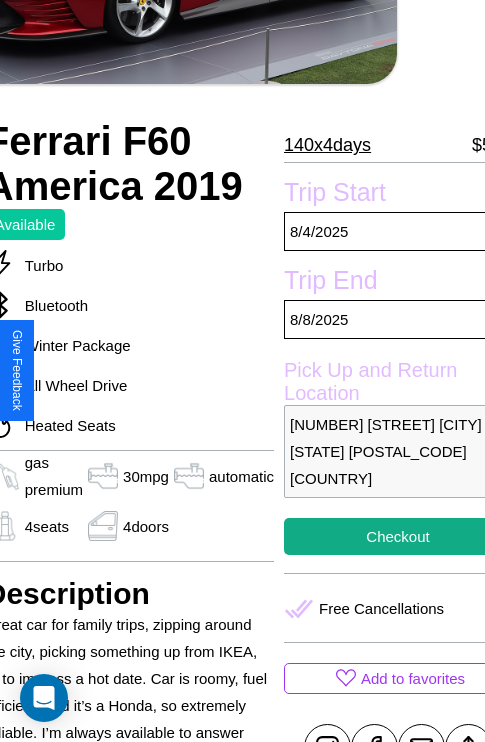 scroll, scrollTop: 387, scrollLeft: 107, axis: both 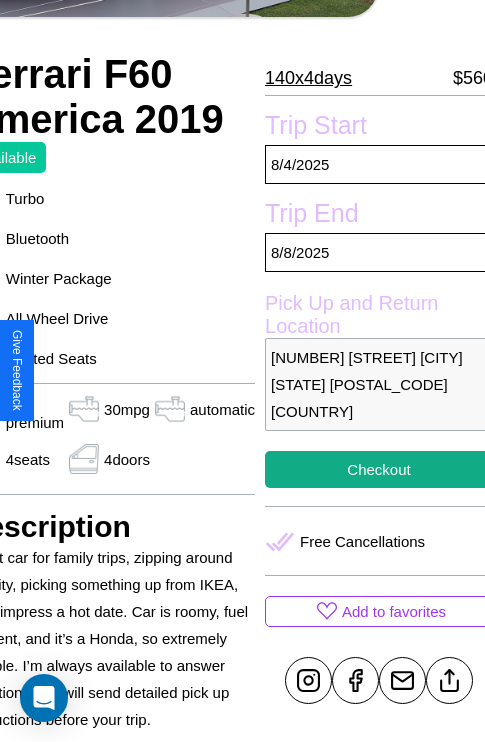 click on "976 Center Street  San Diego California 39445 United States" at bounding box center (379, 384) 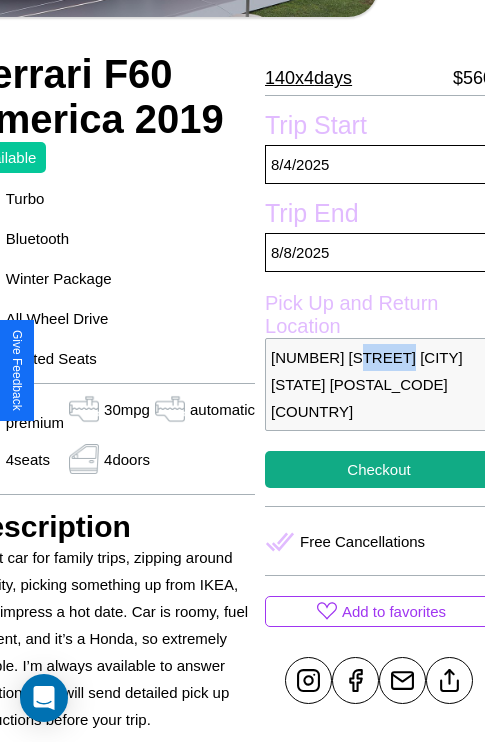 click on "976 Center Street  San Diego California 39445 United States" at bounding box center [379, 384] 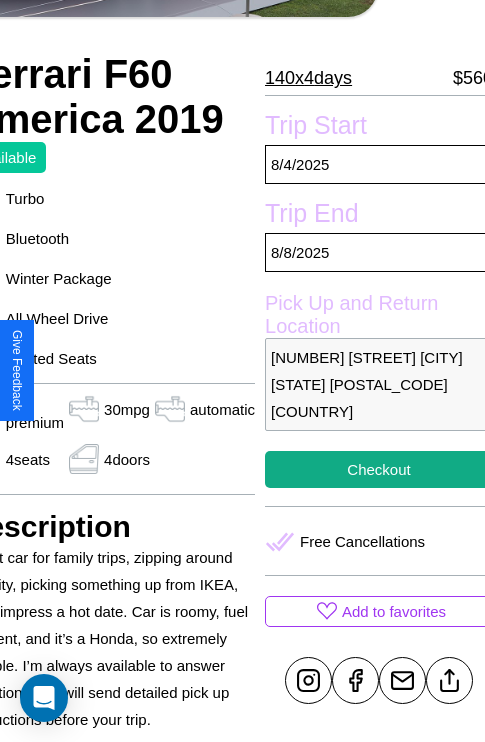 click on "976 Center Street  San Diego California 39445 United States" at bounding box center [379, 384] 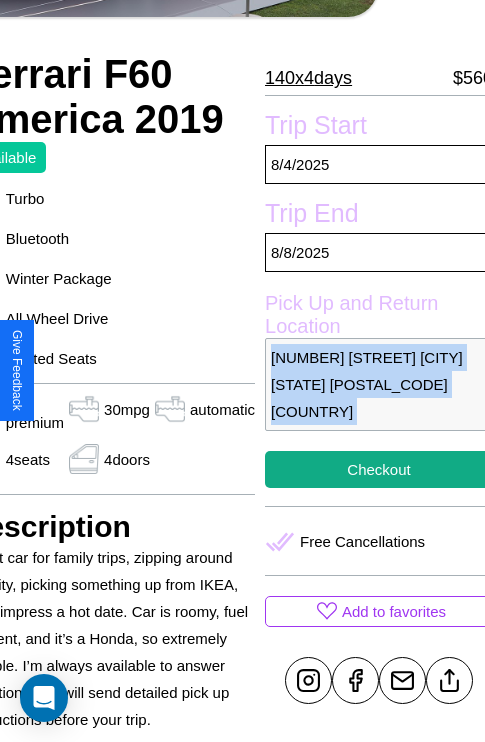 click on "976 Center Street  San Diego California 39445 United States" at bounding box center (379, 384) 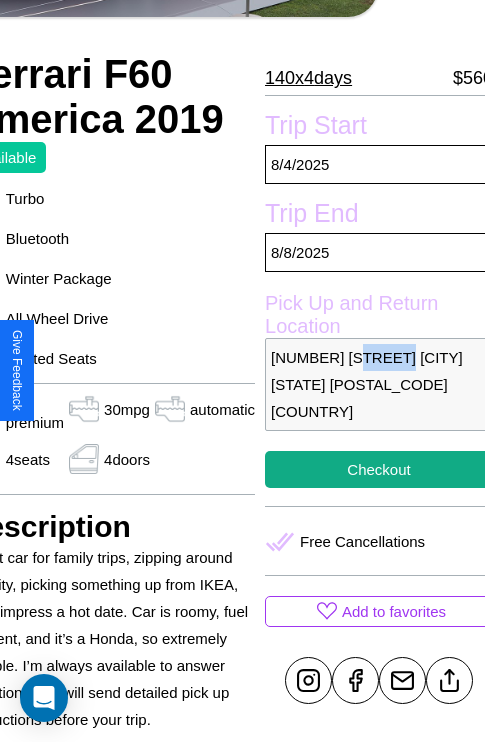 click on "976 Center Street  San Diego California 39445 United States" at bounding box center (379, 384) 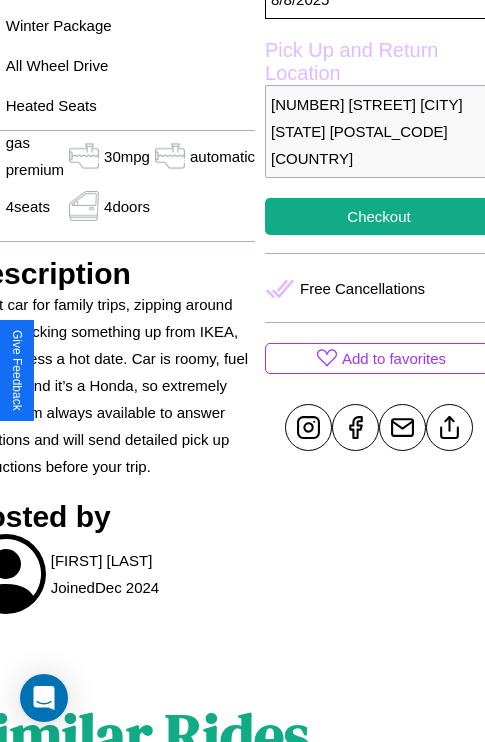 scroll, scrollTop: 669, scrollLeft: 107, axis: both 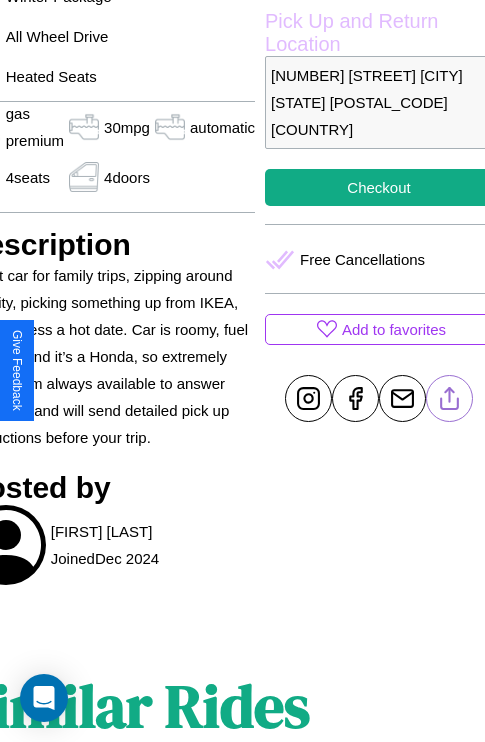 click 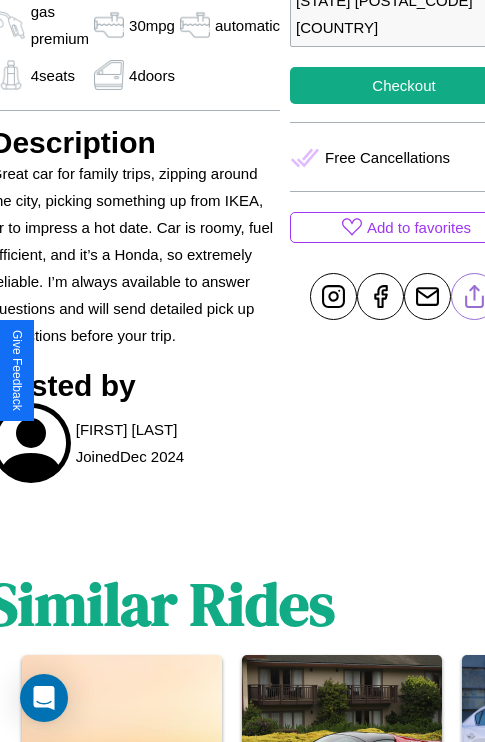 scroll, scrollTop: 988, scrollLeft: 30, axis: both 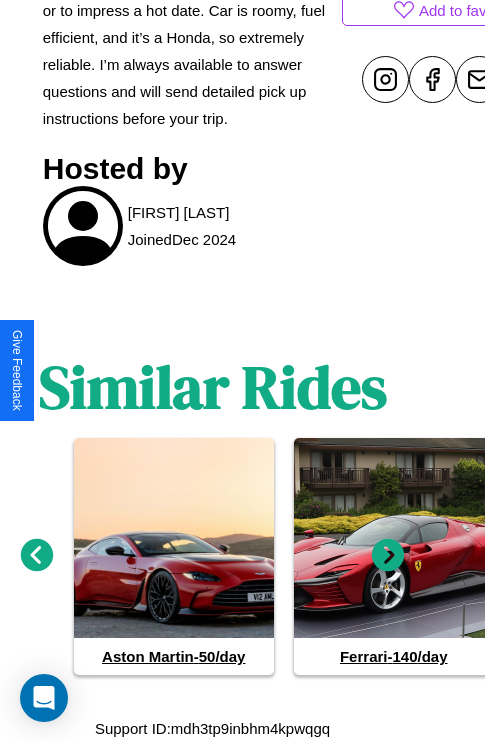click 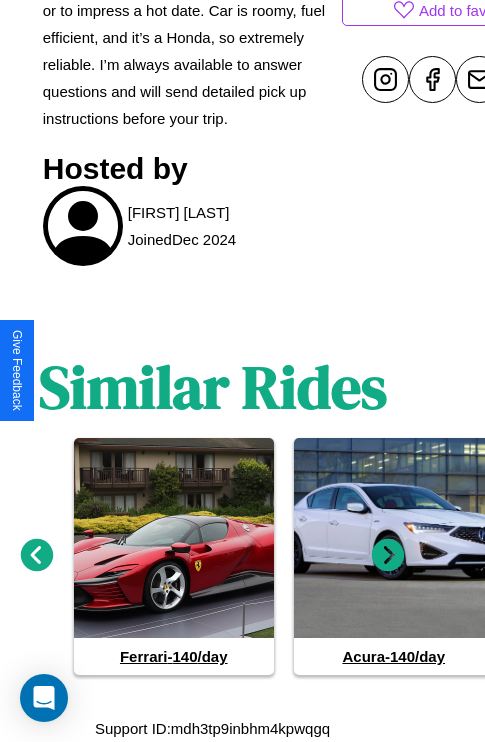 click 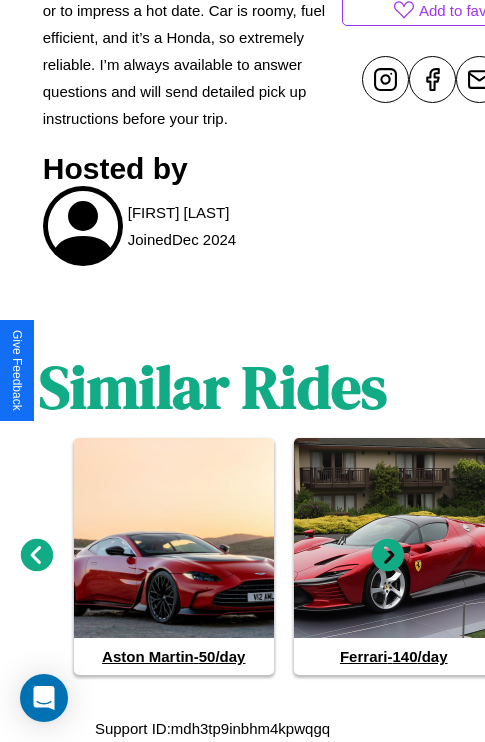 click 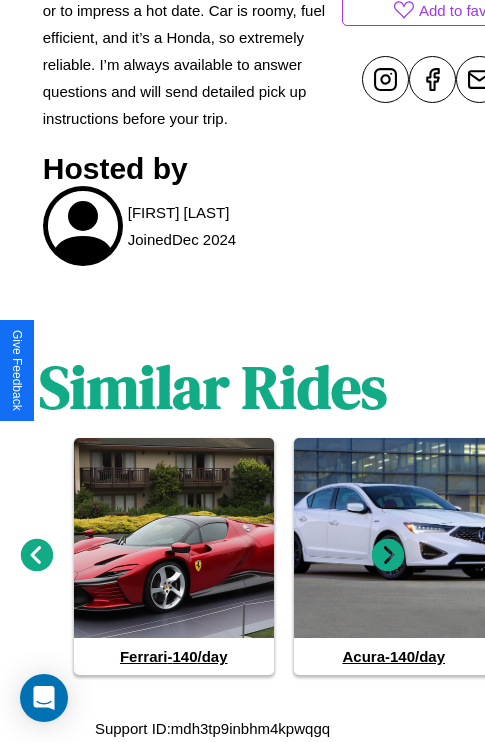 click 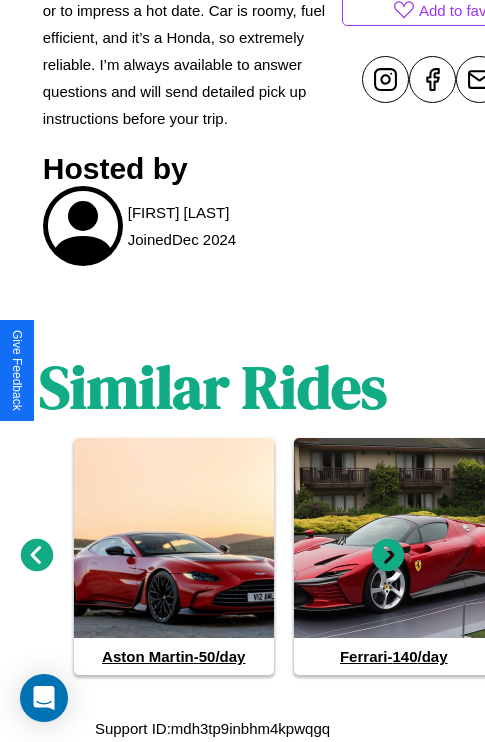 click 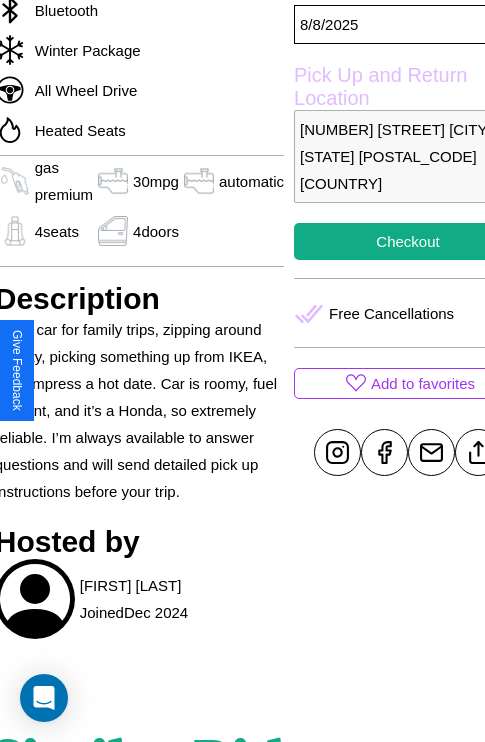 scroll, scrollTop: 387, scrollLeft: 107, axis: both 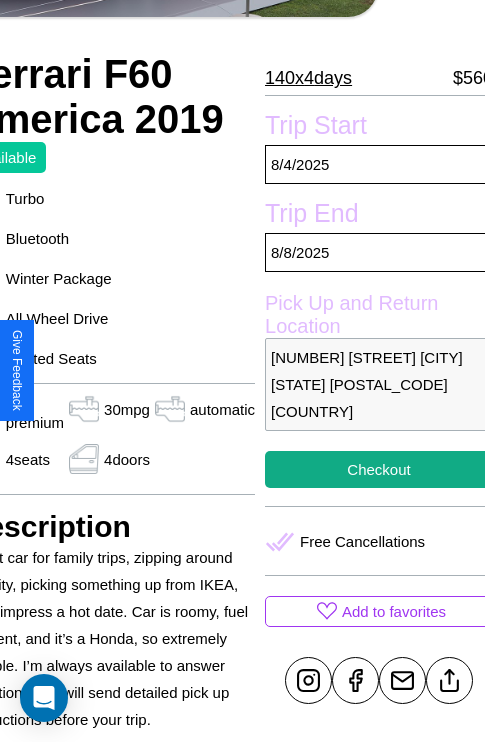 click on "976 Center Street  San Diego California 39445 United States" at bounding box center (379, 384) 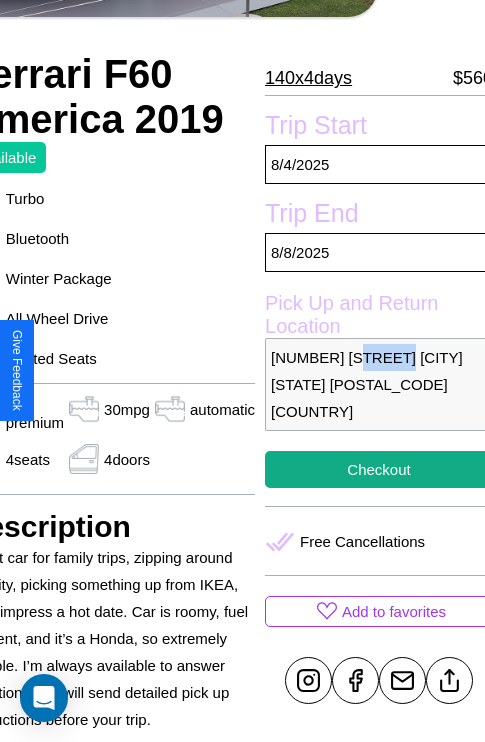 click on "976 Center Street  San Diego California 39445 United States" at bounding box center [379, 384] 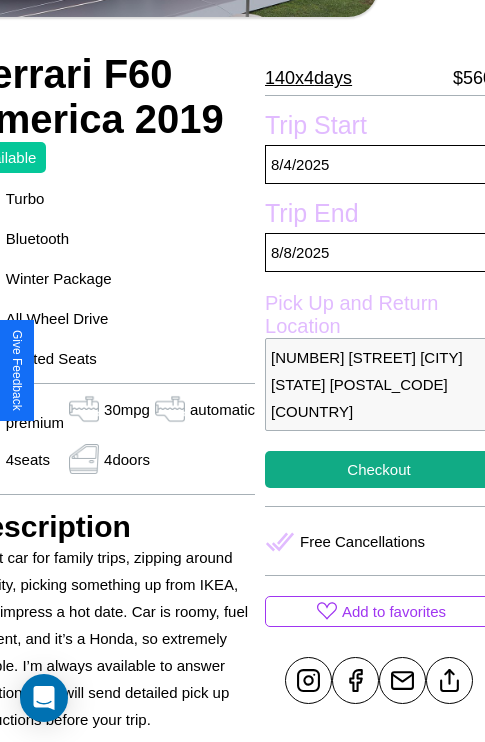 click on "976 Center Street  San Diego California 39445 United States" at bounding box center (379, 384) 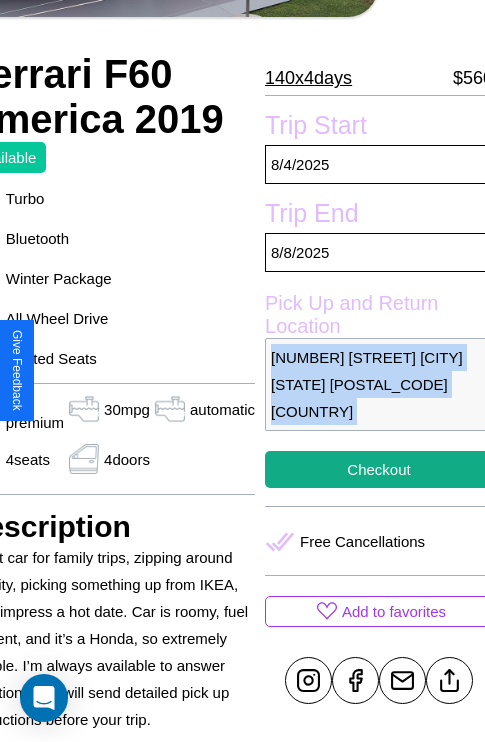 click on "976 Center Street  San Diego California 39445 United States" at bounding box center (379, 384) 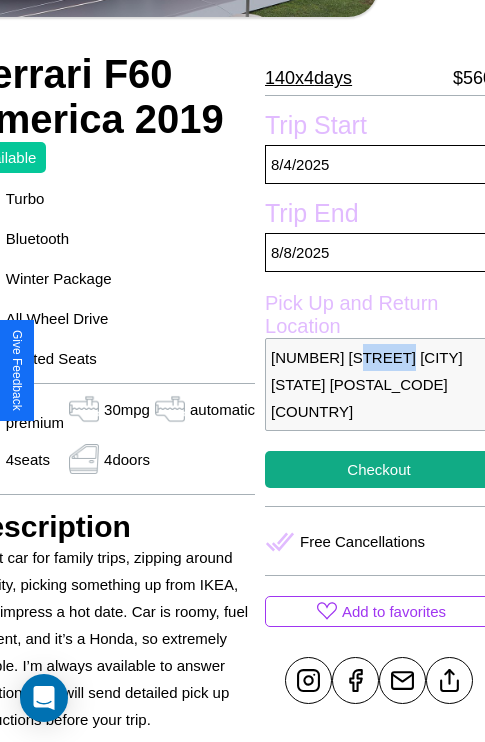 click on "976 Center Street  San Diego California 39445 United States" at bounding box center [379, 384] 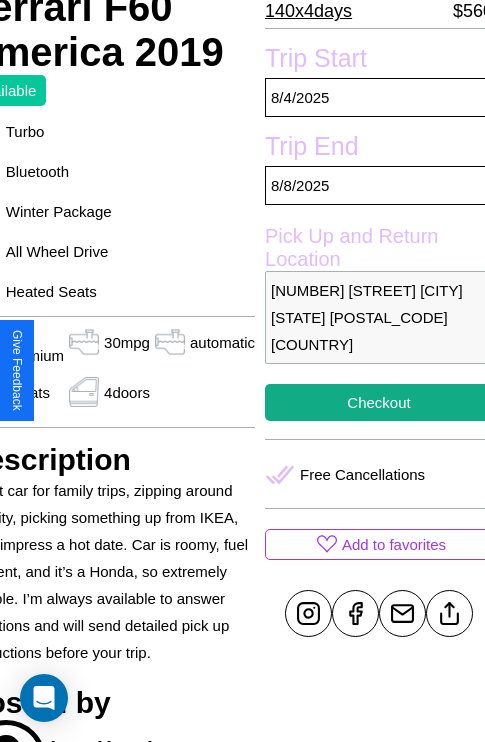 scroll, scrollTop: 458, scrollLeft: 107, axis: both 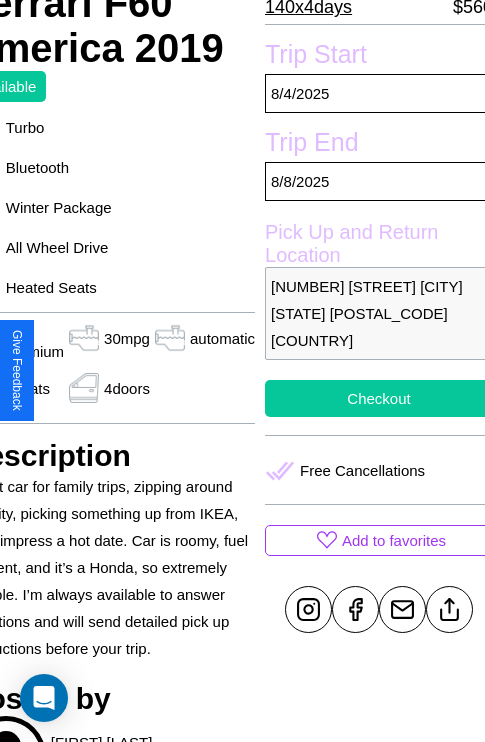 click on "Checkout" at bounding box center (379, 398) 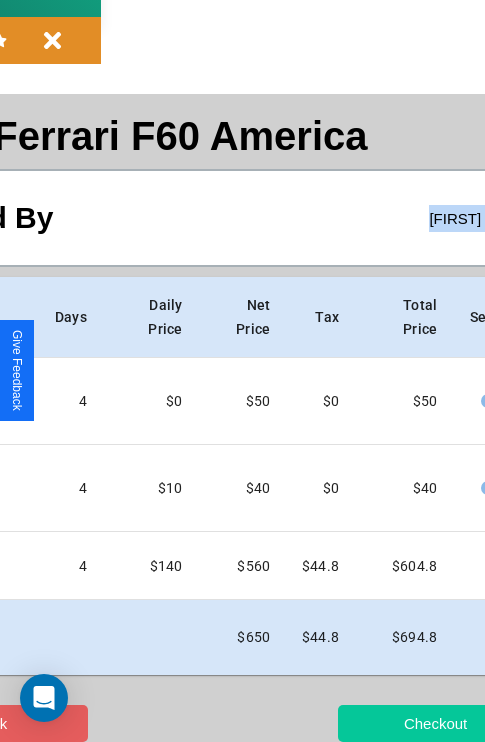 click on "Checkout" at bounding box center (435, 723) 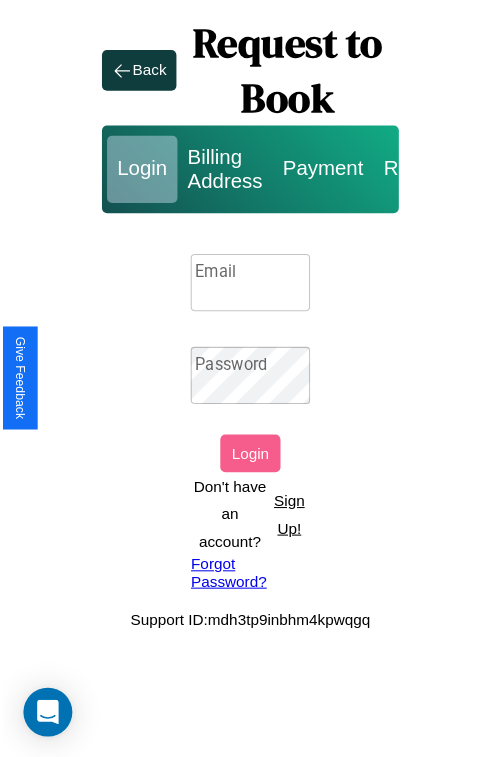 scroll, scrollTop: 0, scrollLeft: 0, axis: both 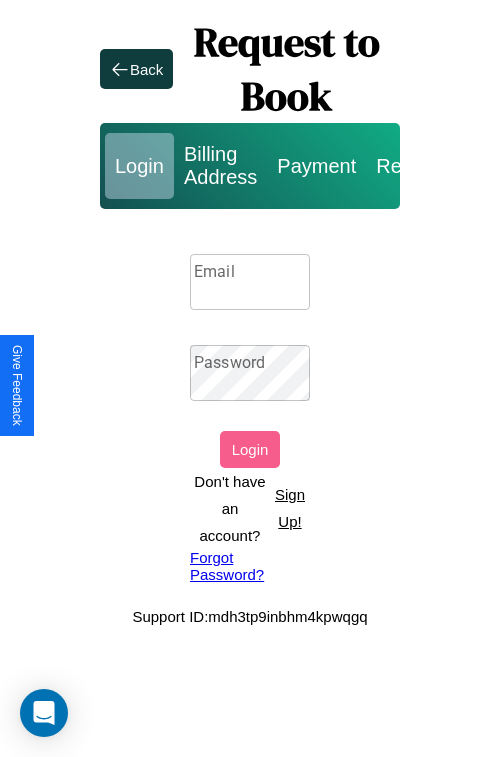 click on "Email" at bounding box center (250, 282) 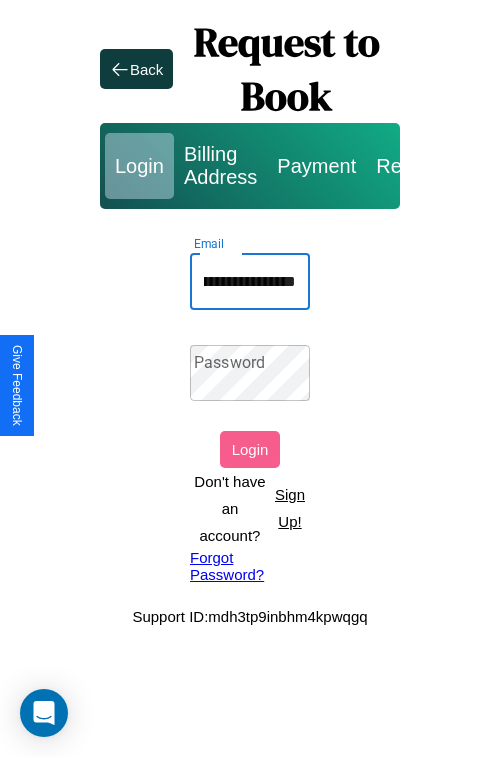 scroll, scrollTop: 0, scrollLeft: 130, axis: horizontal 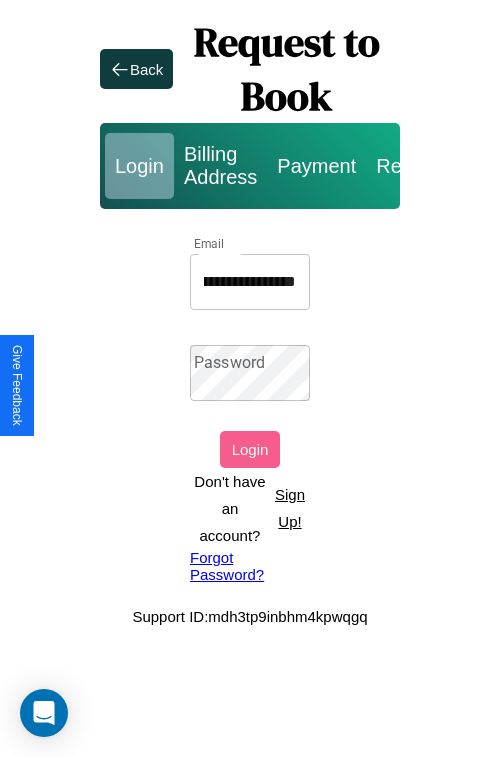 click on "Forgot Password?" at bounding box center [250, 566] 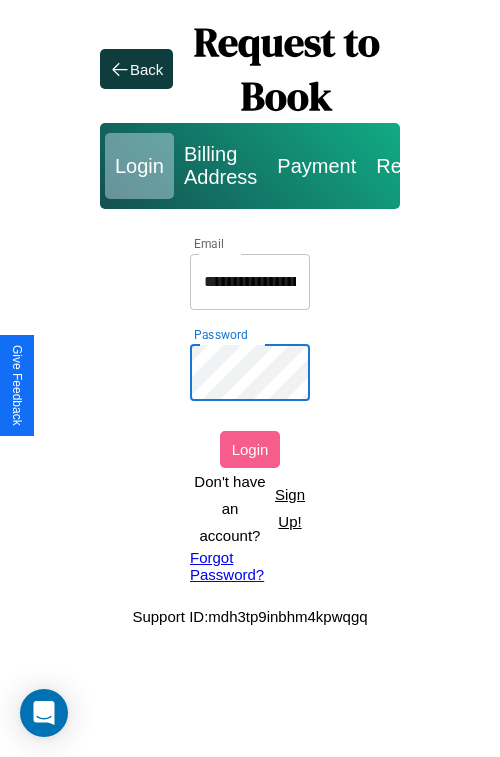scroll, scrollTop: 0, scrollLeft: 130, axis: horizontal 